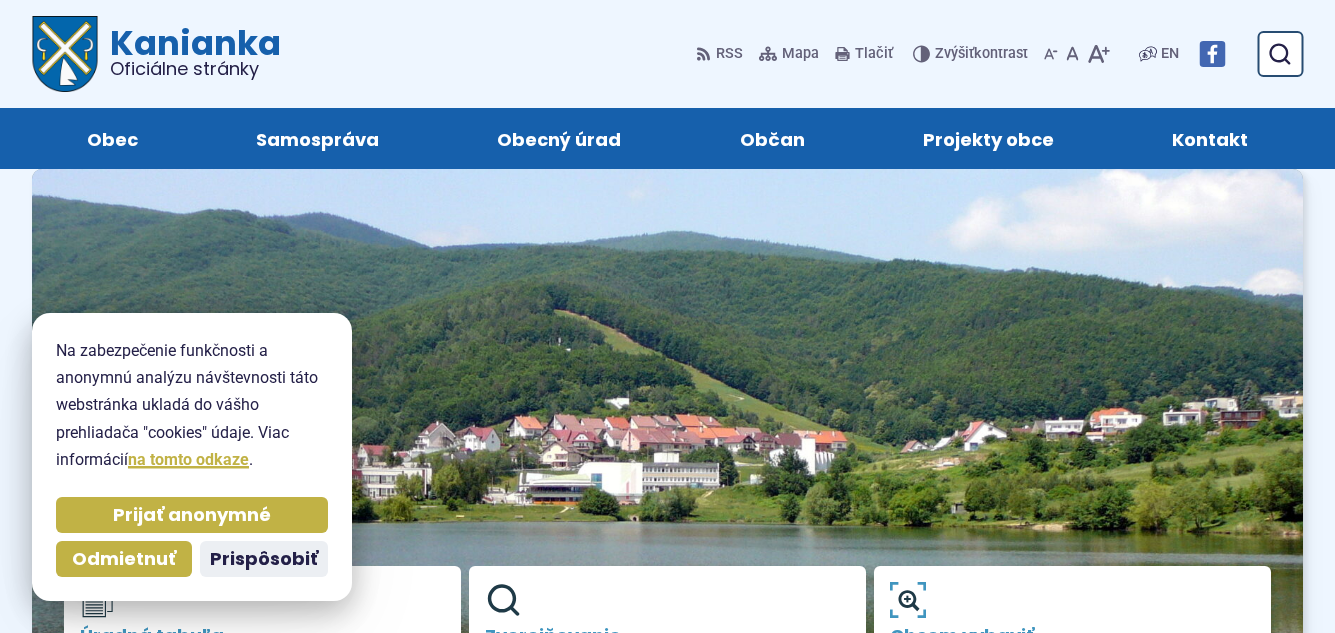 scroll, scrollTop: 0, scrollLeft: 0, axis: both 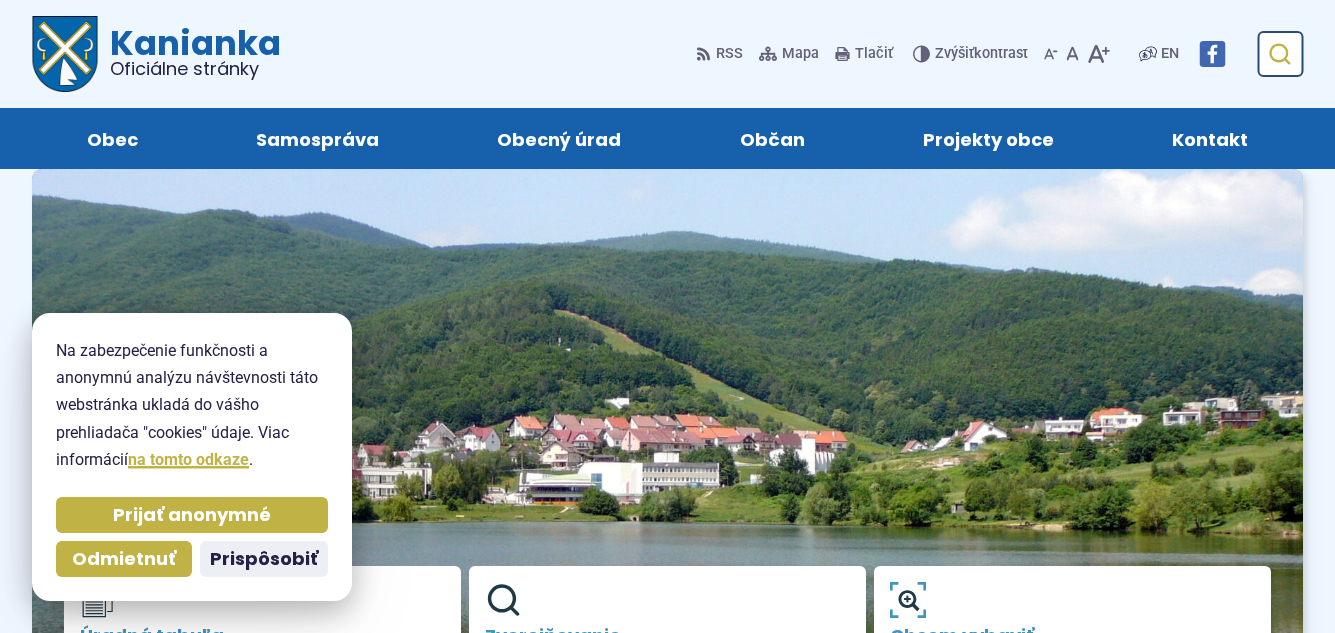 click 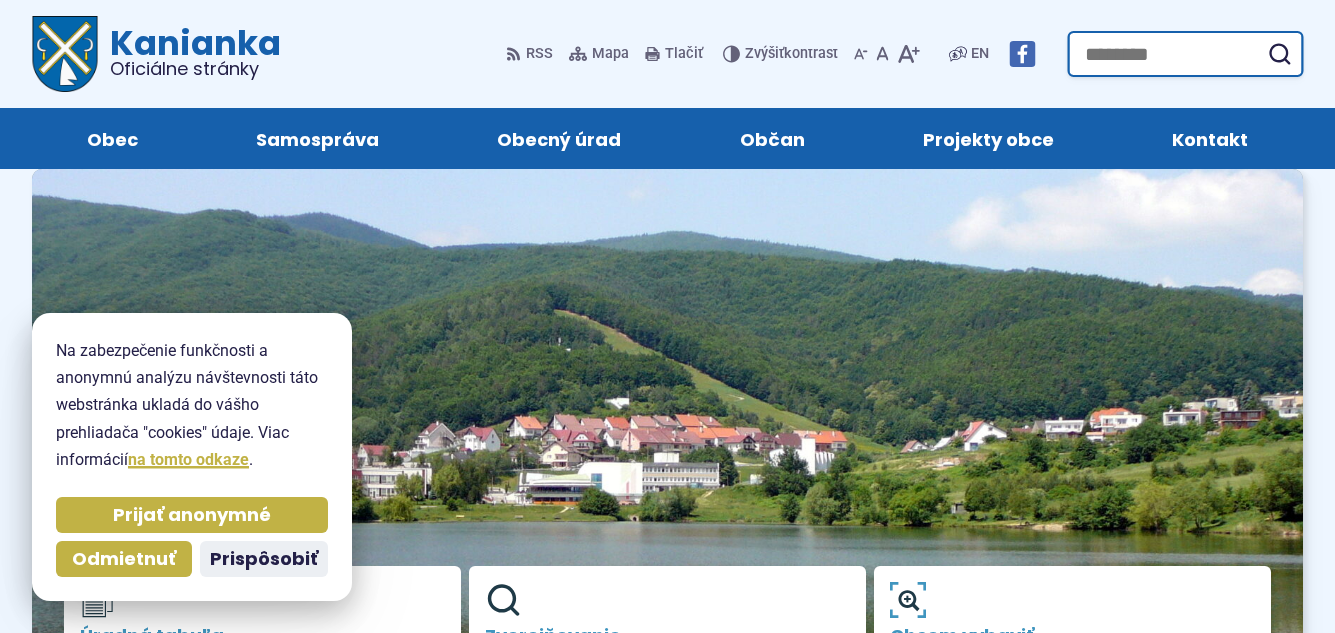 click on "Hľadať:" at bounding box center [1185, 54] 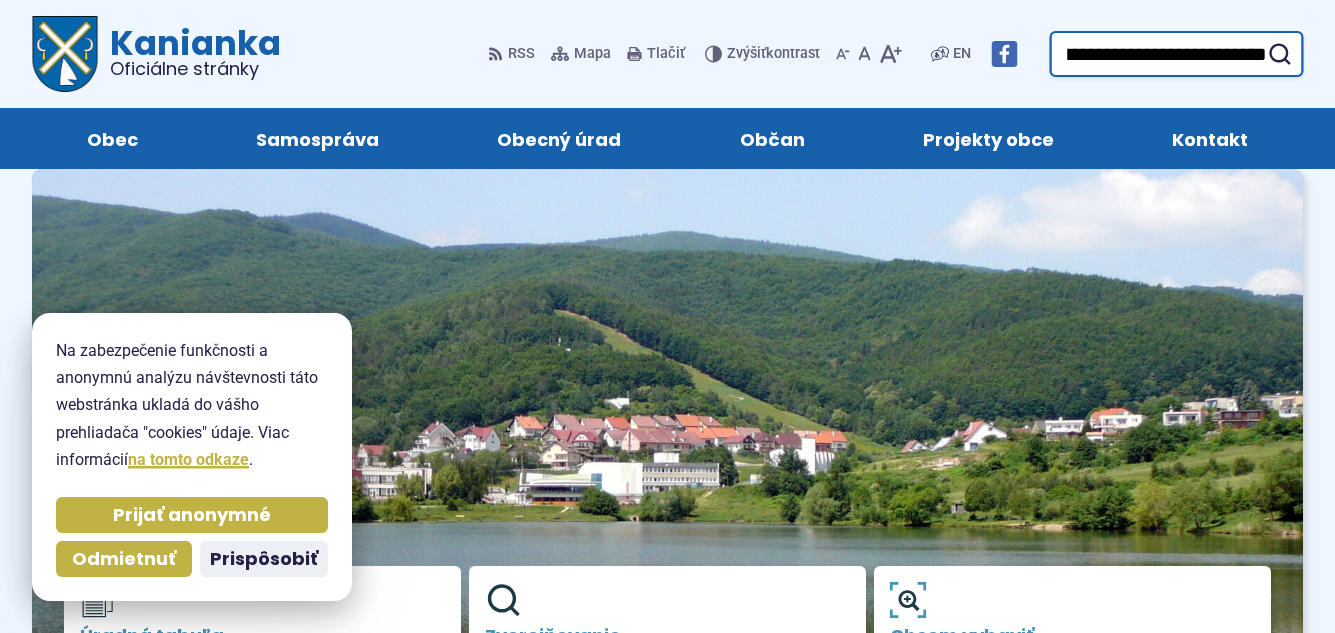 scroll, scrollTop: 0, scrollLeft: 259, axis: horizontal 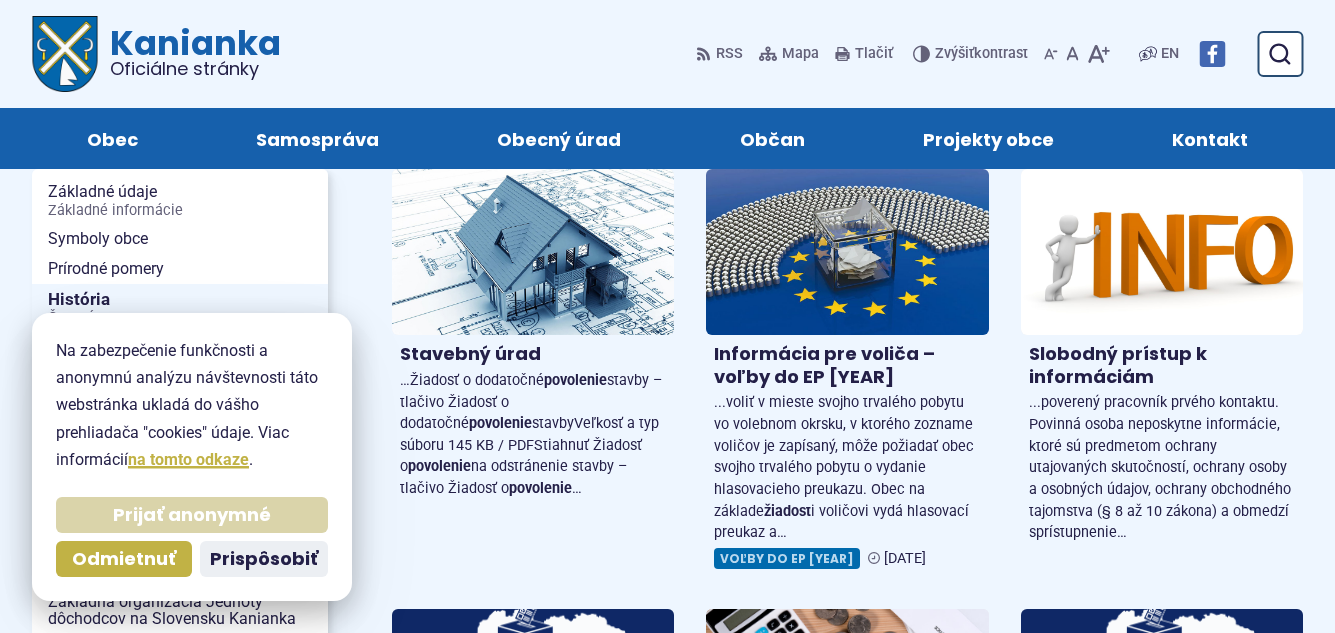 click on "Prijať anonymné" at bounding box center (192, 515) 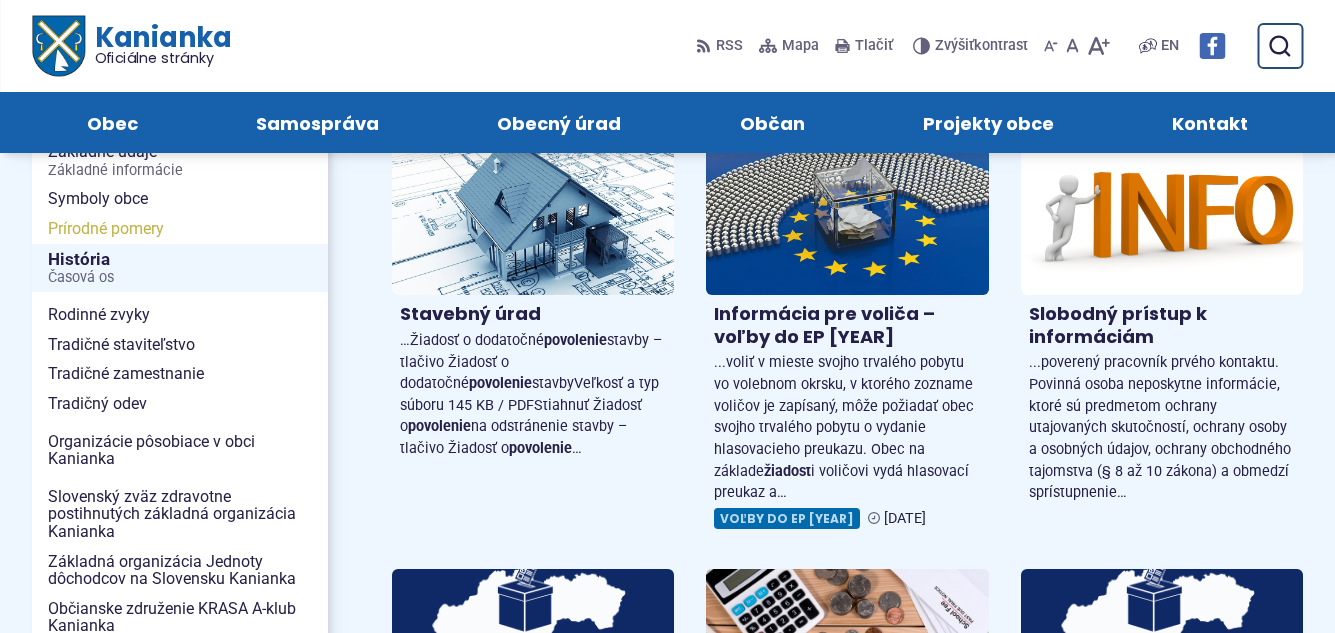 scroll, scrollTop: 0, scrollLeft: 0, axis: both 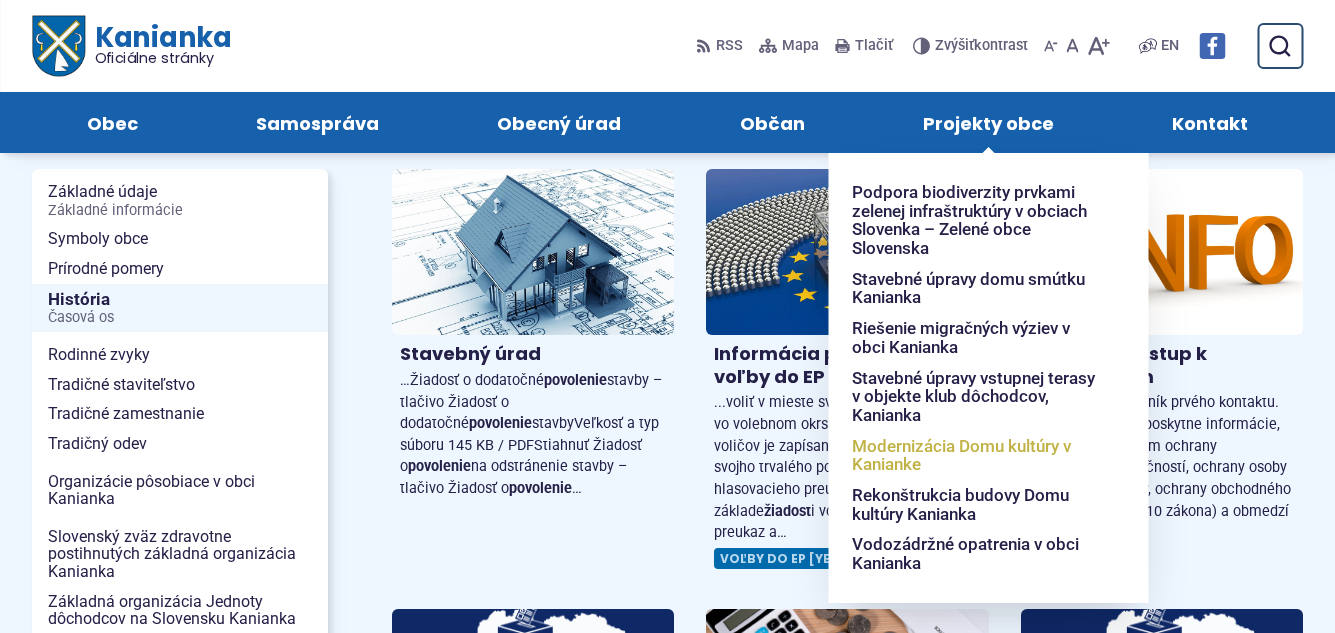 click on "Modernizácia Domu kultúry v Kanianke" at bounding box center [976, 455] 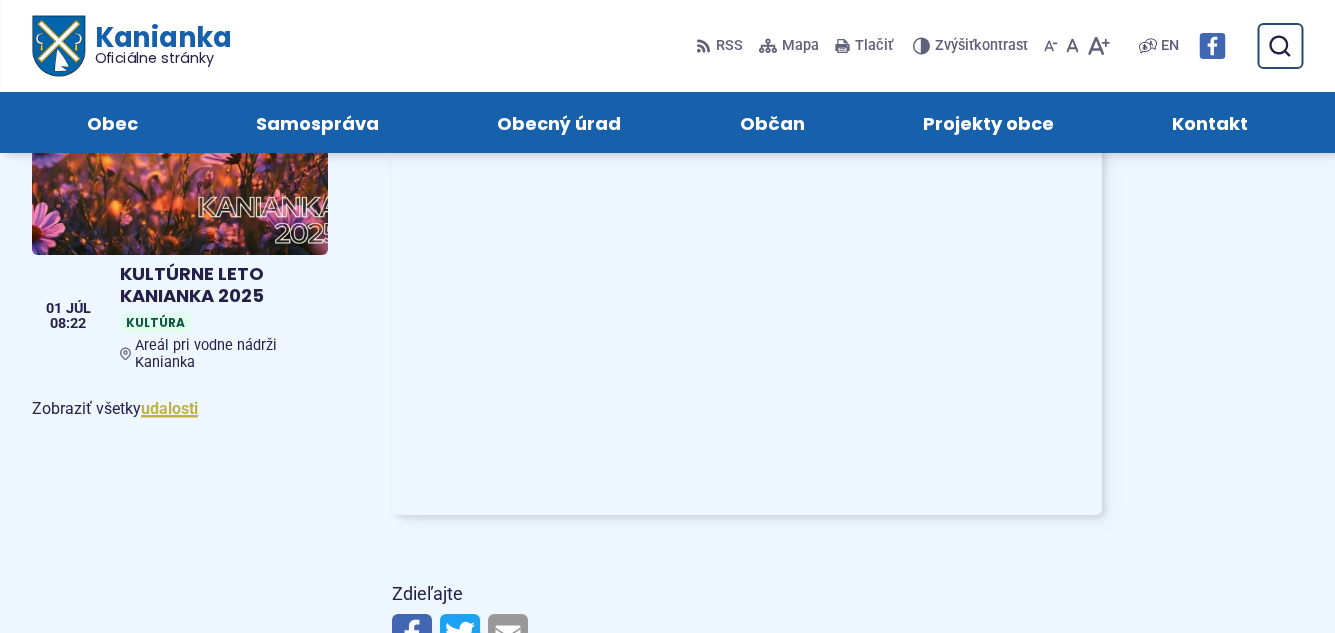 scroll, scrollTop: 1280, scrollLeft: 0, axis: vertical 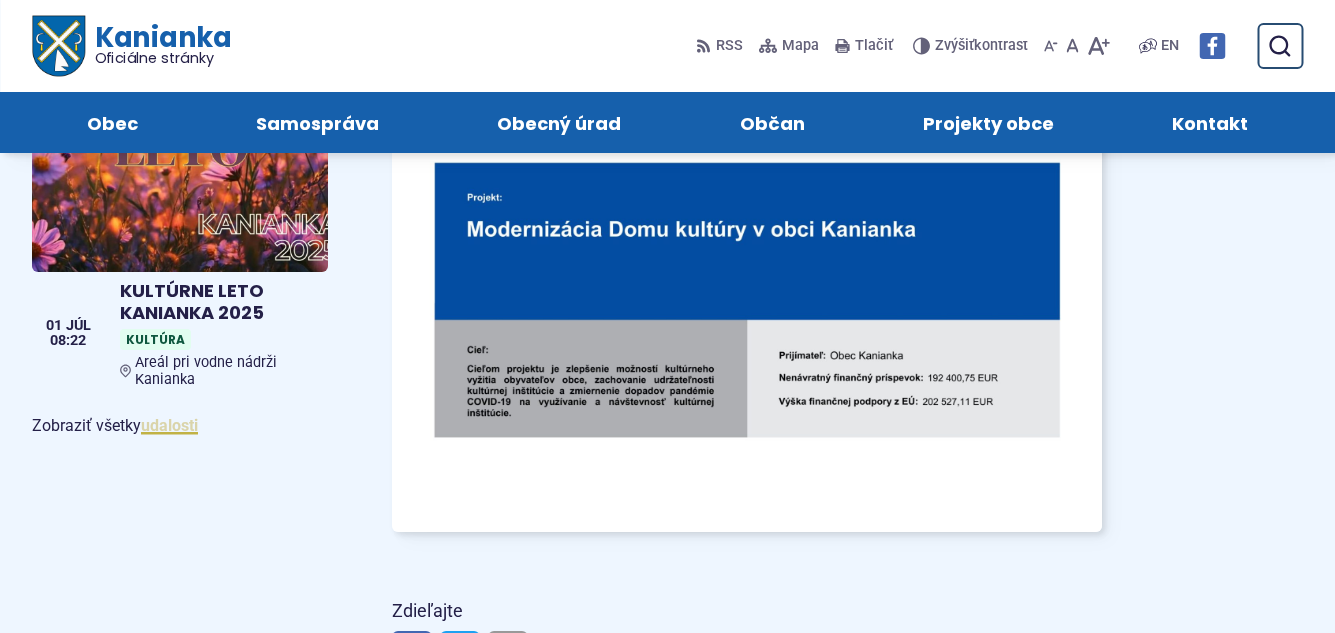 click on "udalosti" at bounding box center [169, 425] 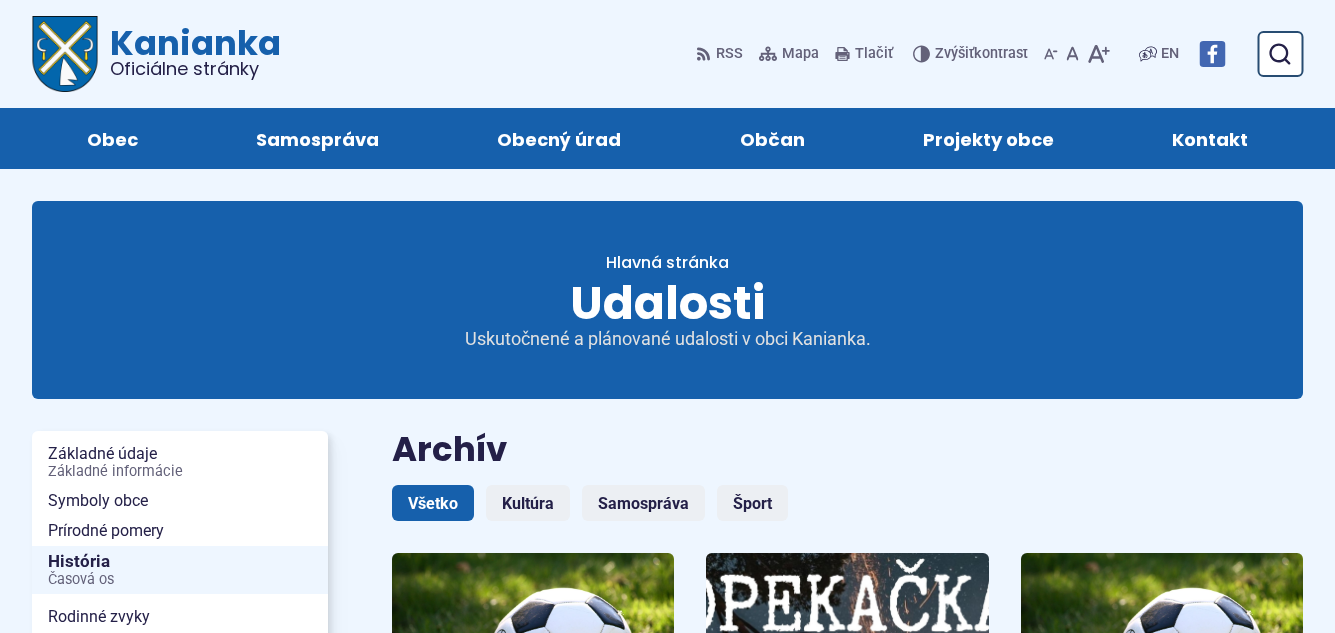 scroll, scrollTop: 0, scrollLeft: 0, axis: both 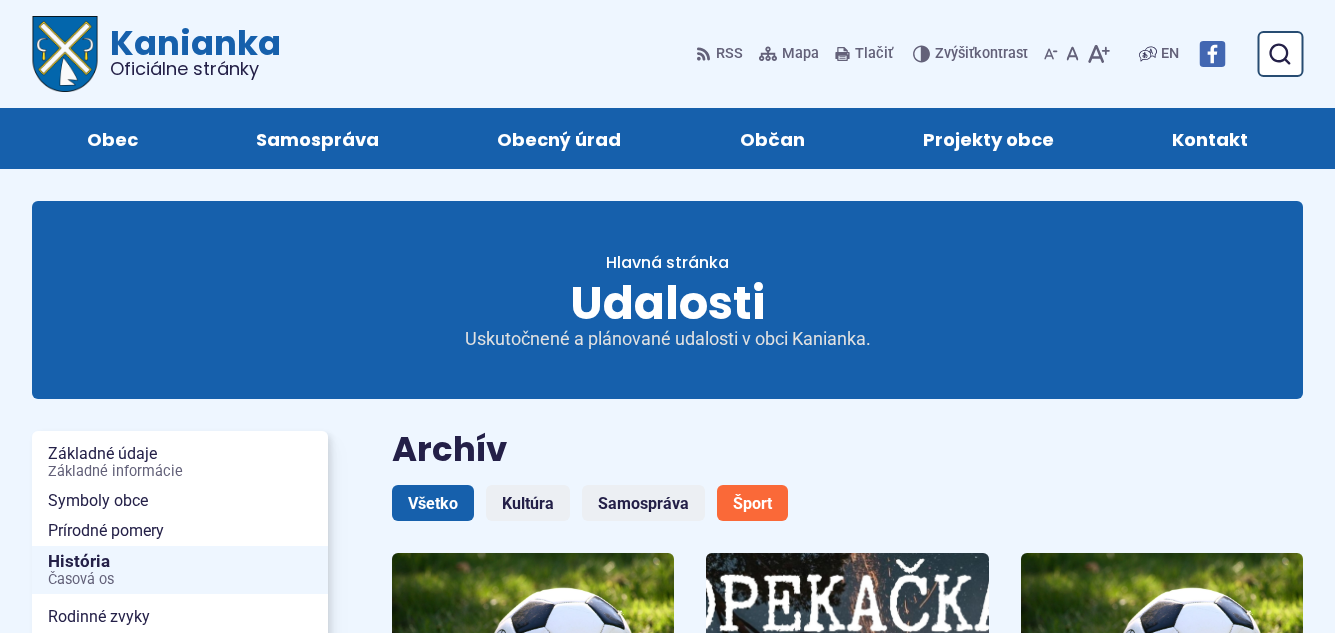 click on "Šport" at bounding box center (752, 503) 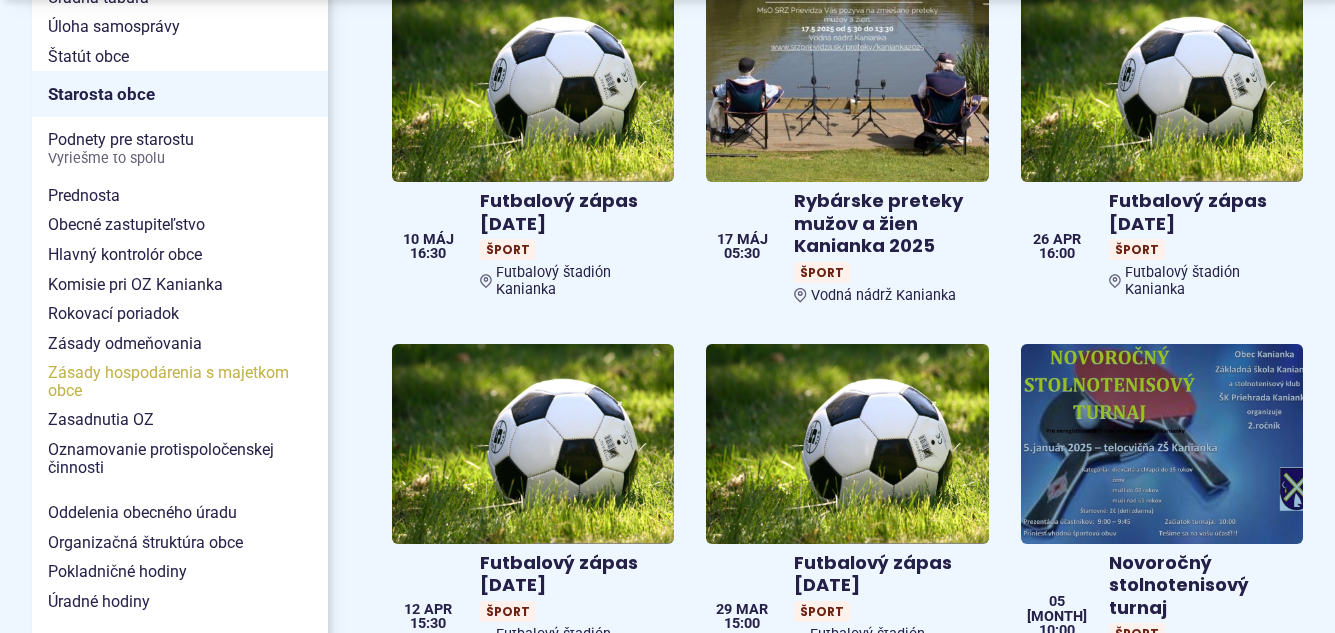 scroll, scrollTop: 1320, scrollLeft: 0, axis: vertical 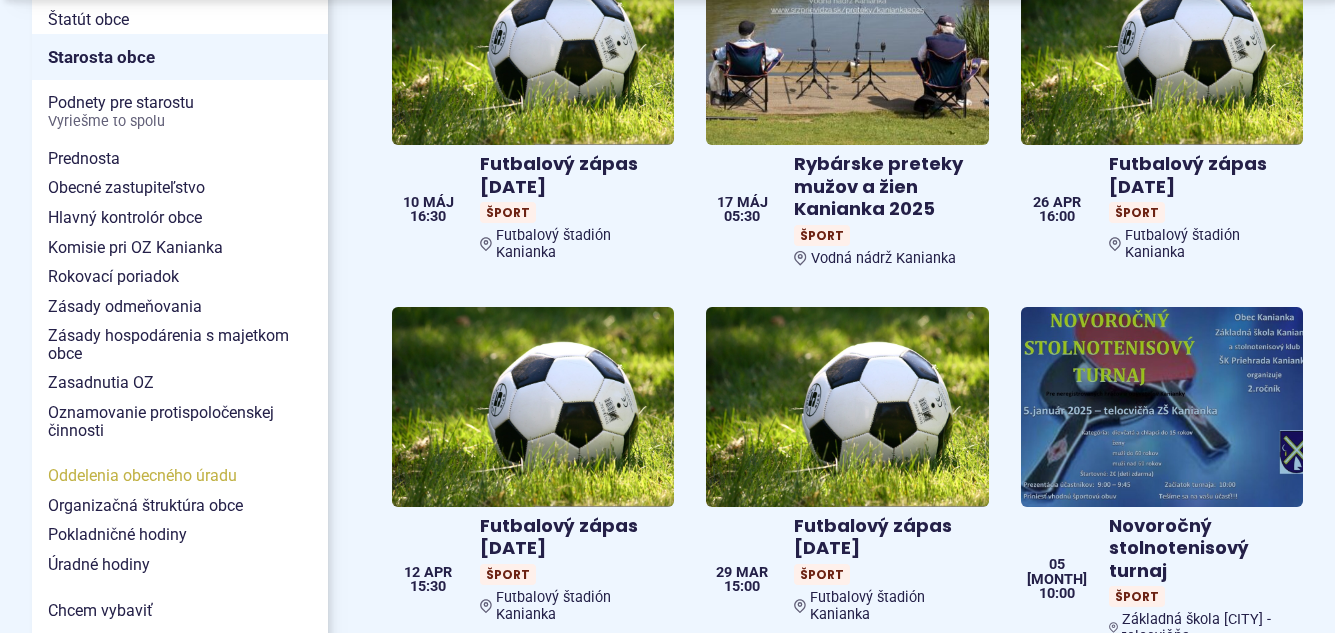 click on "Oddelenia obecného úradu" at bounding box center [180, 476] 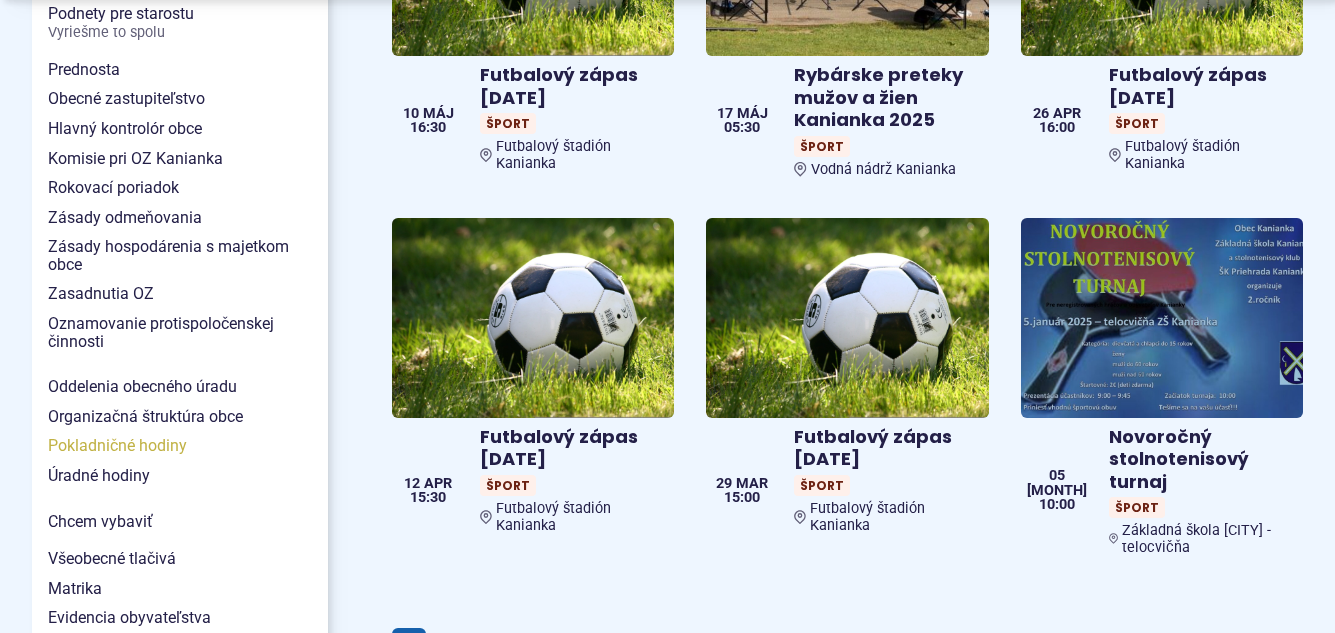 scroll, scrollTop: 1440, scrollLeft: 0, axis: vertical 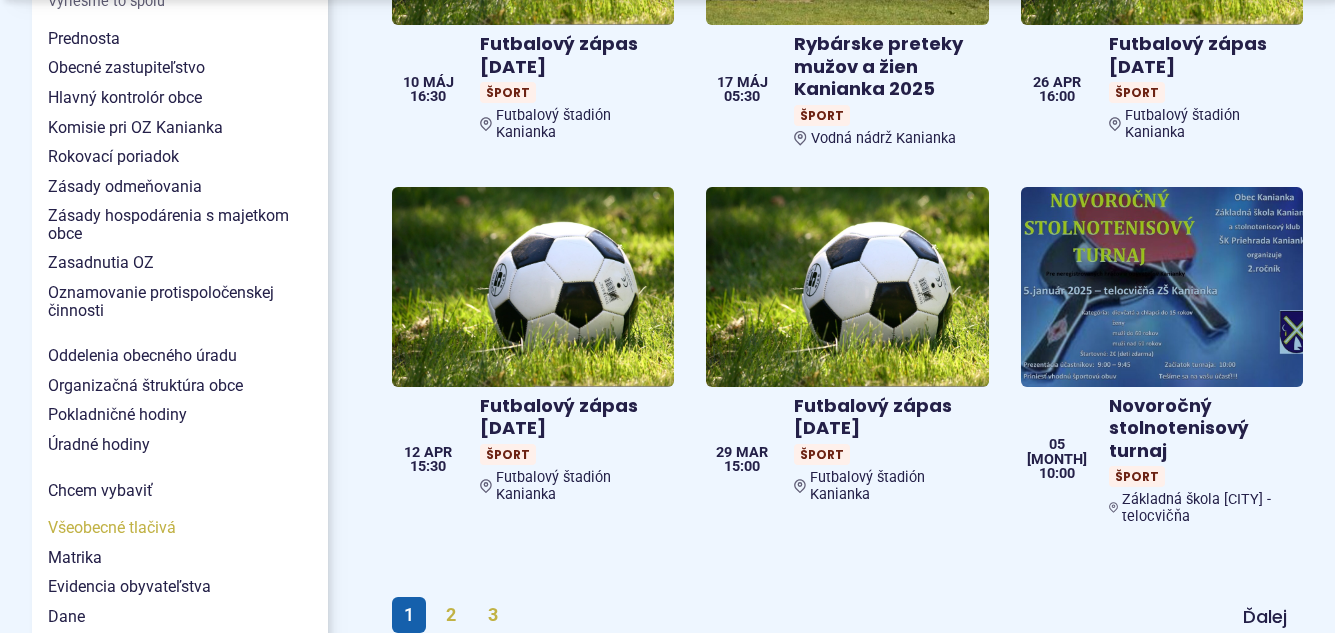 click on "Všeobecné tlačivá" at bounding box center (180, 528) 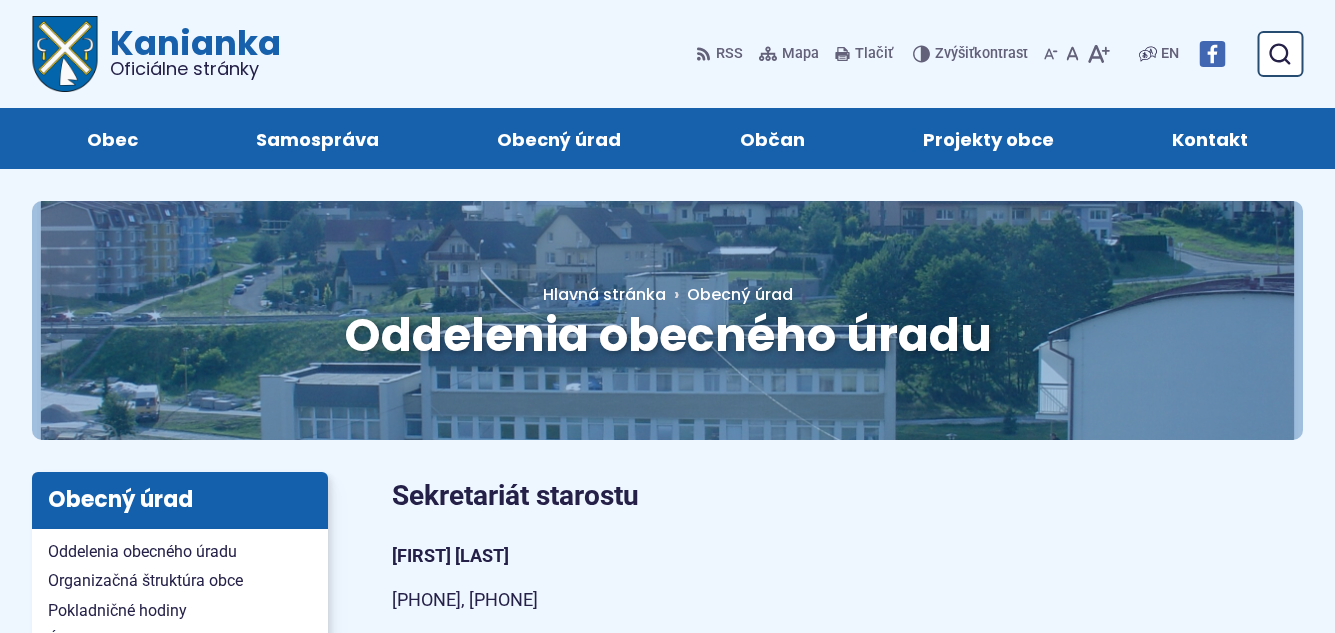 scroll, scrollTop: 0, scrollLeft: 0, axis: both 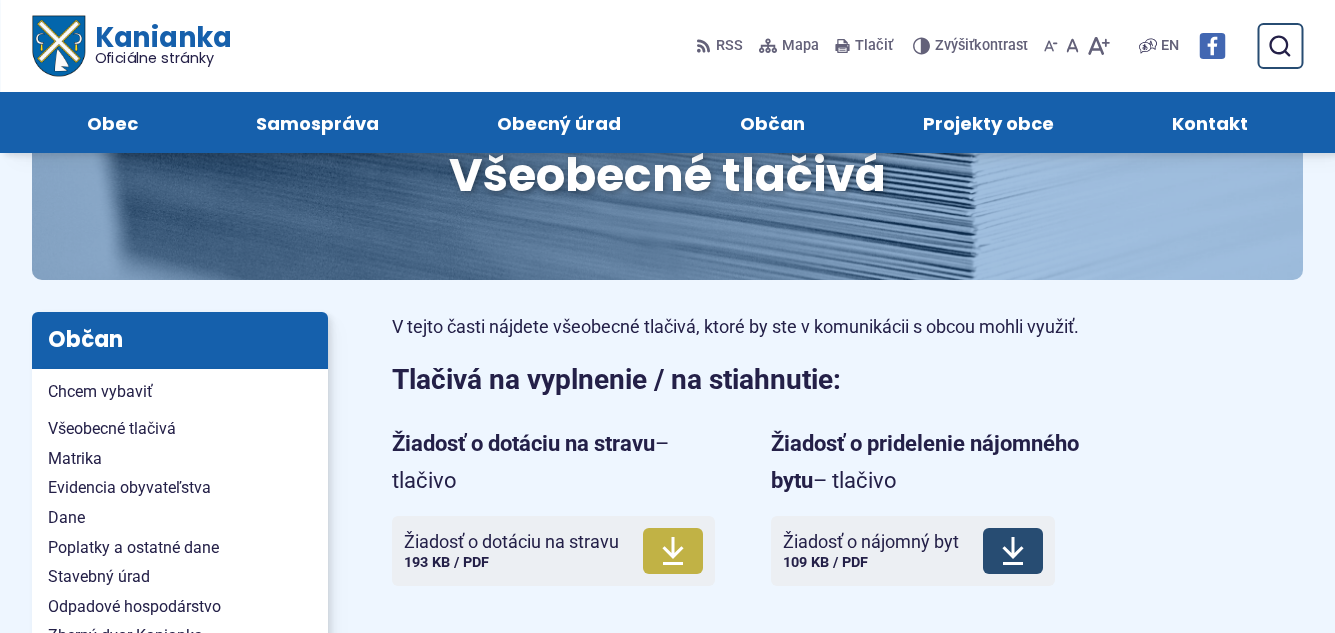 click on "Žiadosť o nájomný byt Veľkosť a typ súboru  109 KB / PDF Stiahnuť" at bounding box center (913, 551) 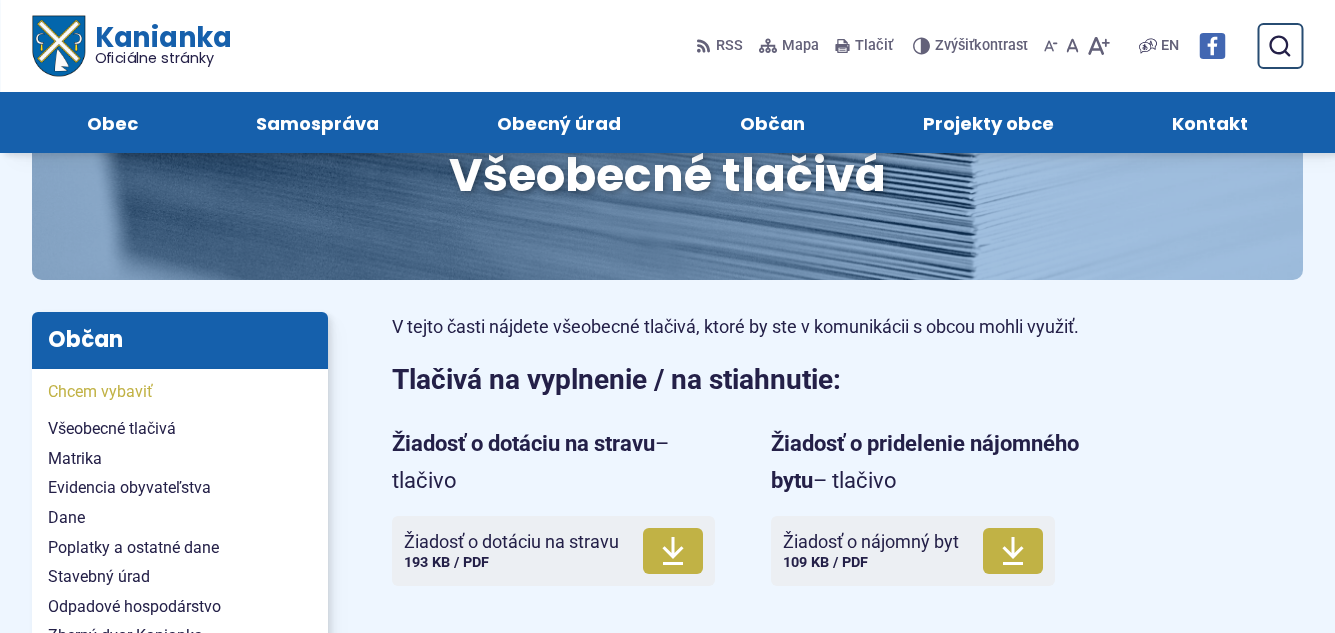 click on "Chcem vybaviť" at bounding box center [180, 392] 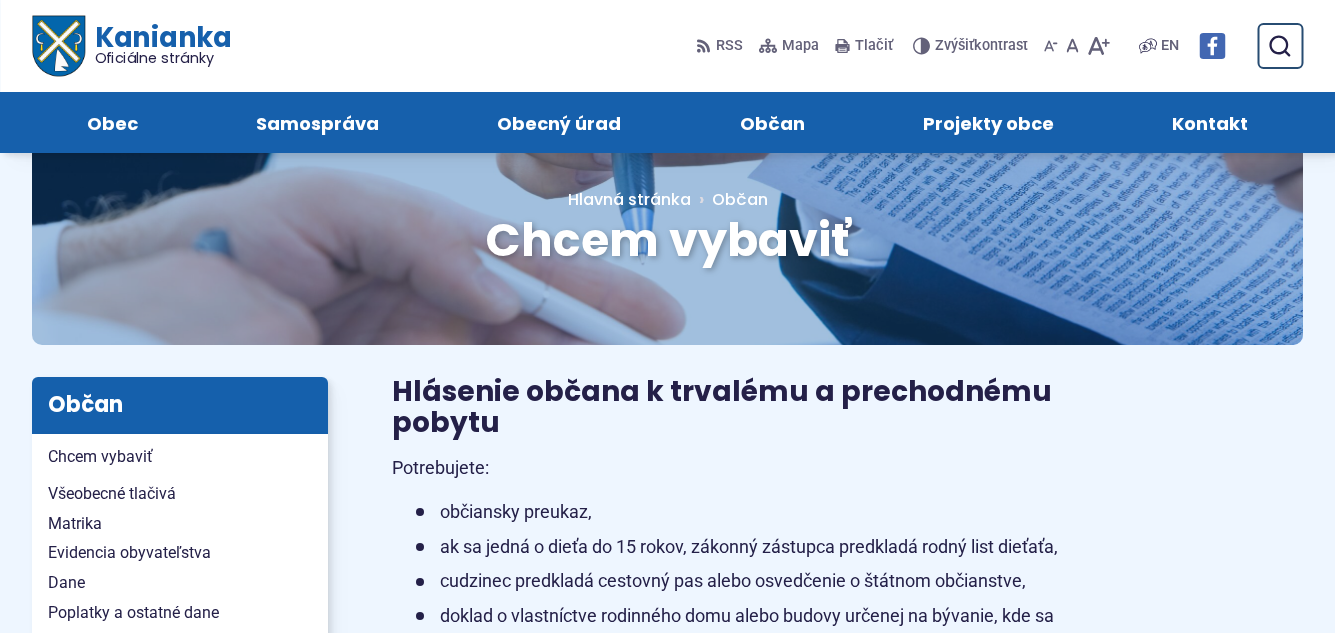 scroll, scrollTop: 0, scrollLeft: 0, axis: both 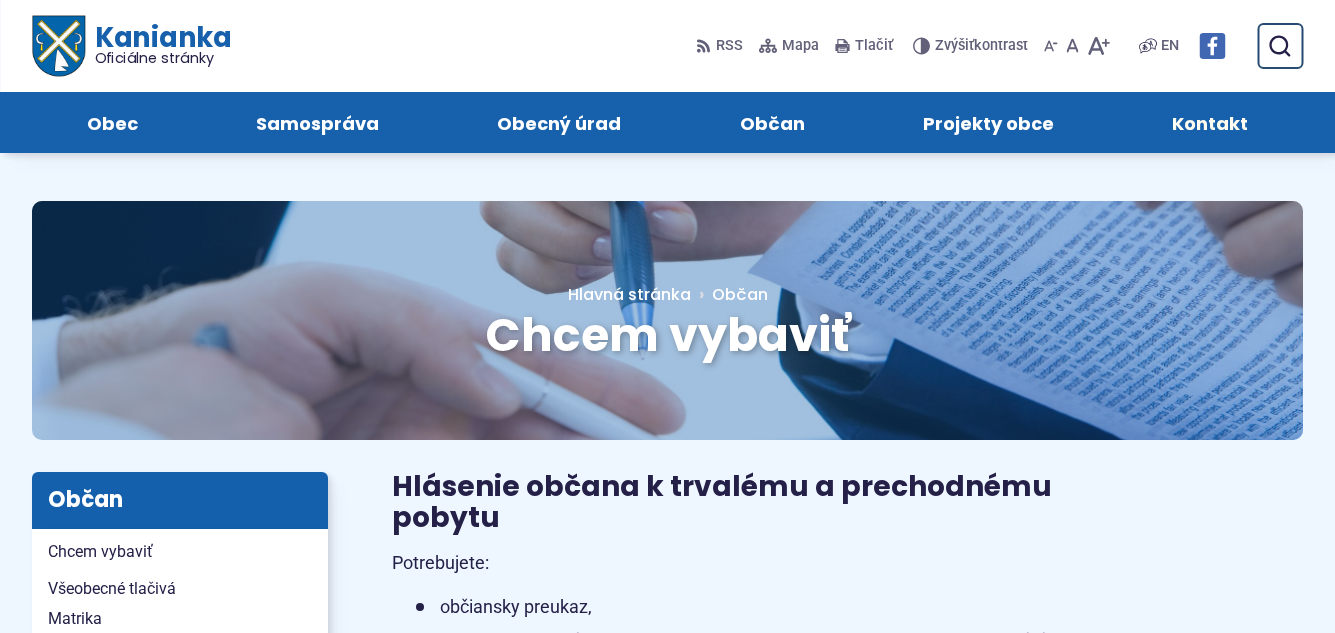 click on "Kontakt" at bounding box center (1210, 122) 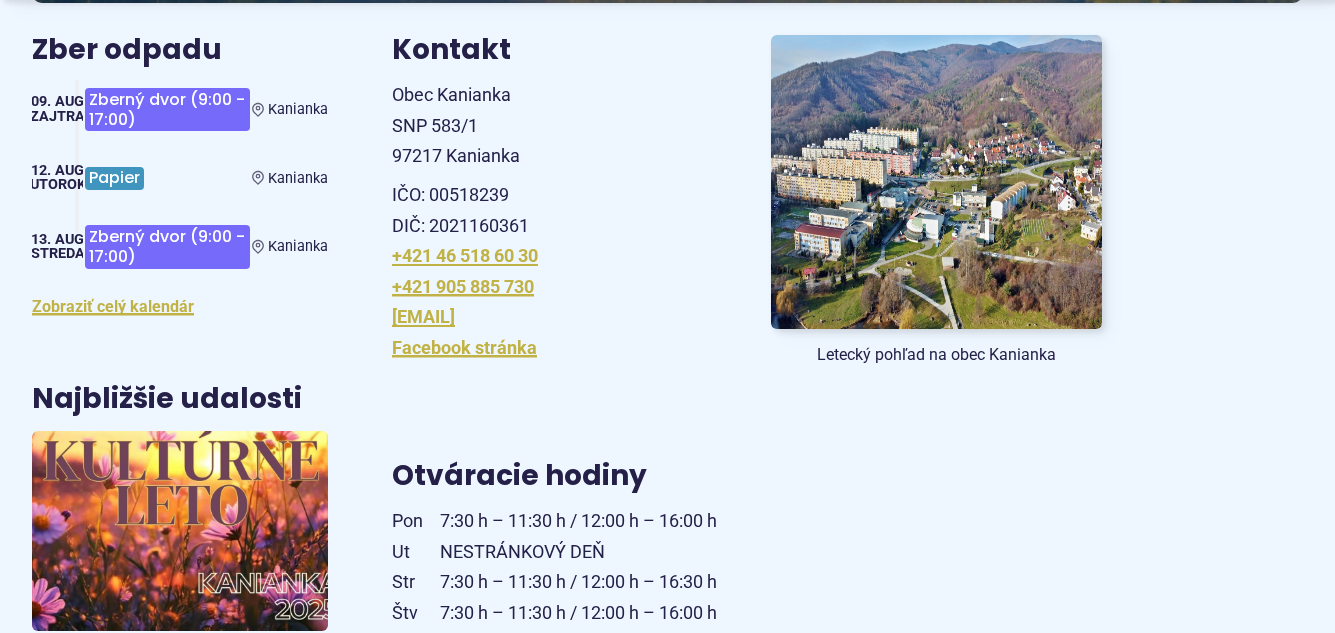 scroll, scrollTop: 440, scrollLeft: 0, axis: vertical 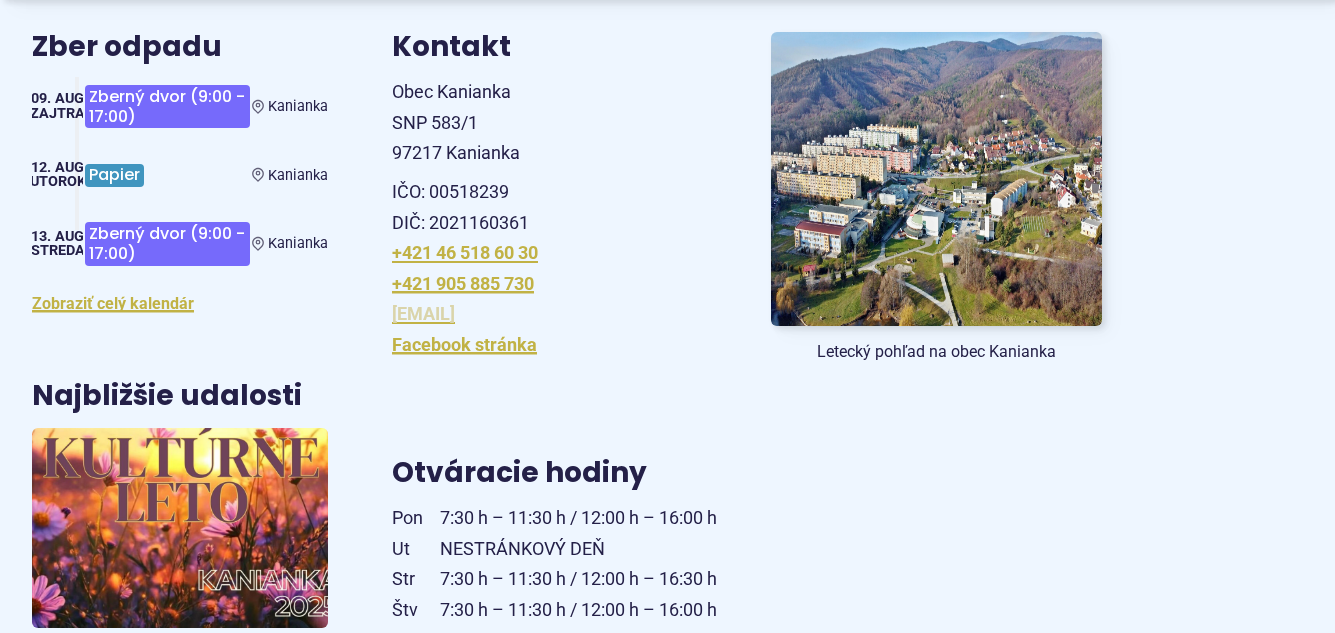 click on "[EMAIL]" at bounding box center [423, 313] 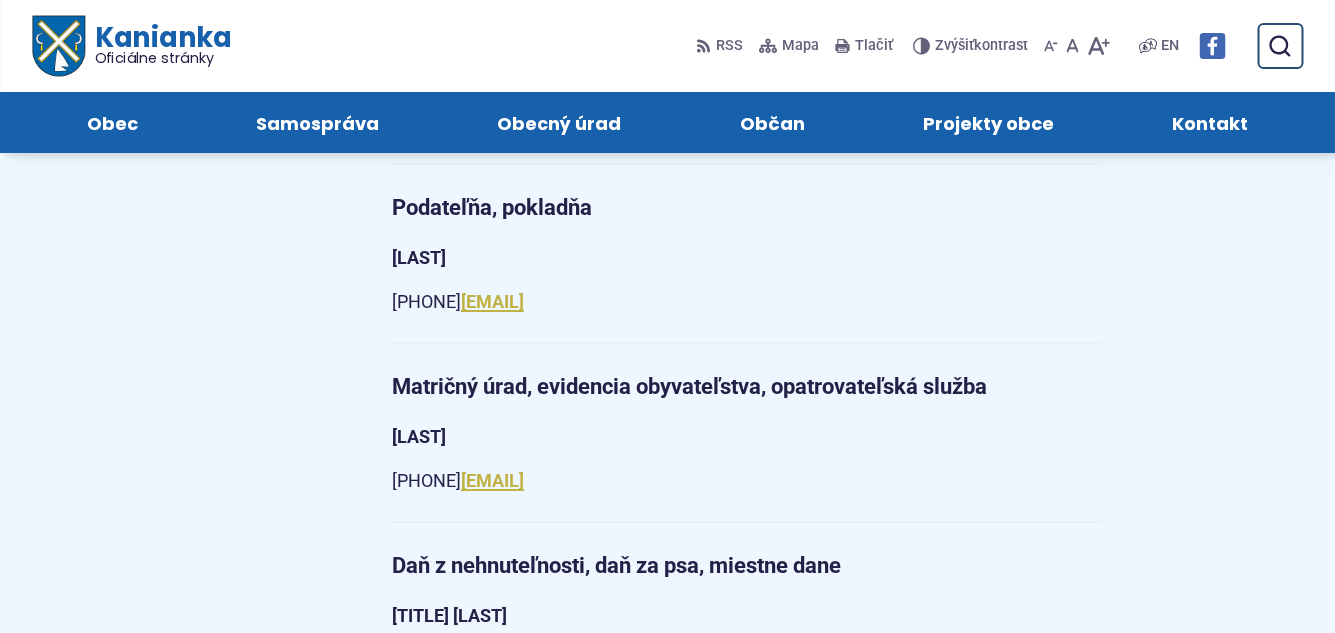 scroll, scrollTop: 2000, scrollLeft: 0, axis: vertical 